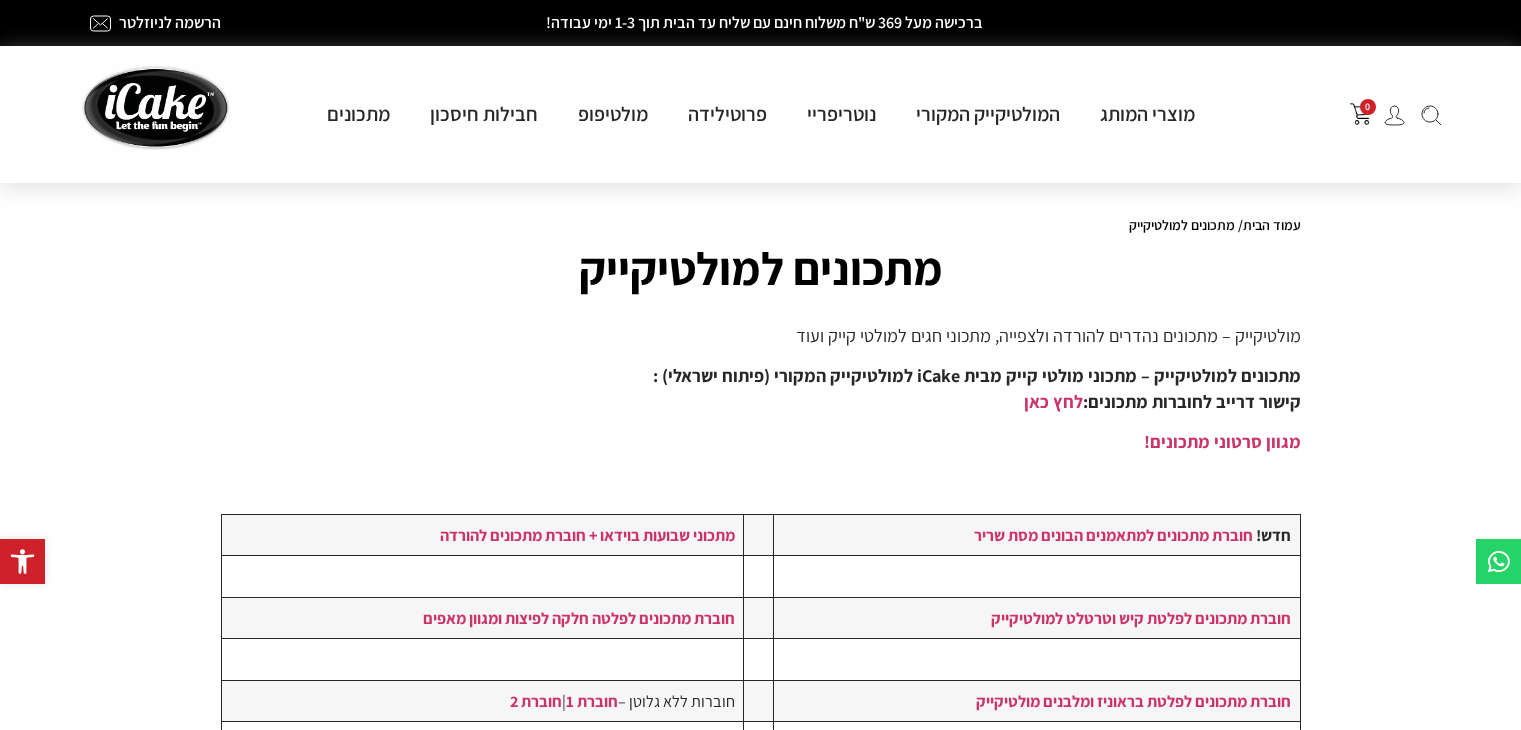 scroll, scrollTop: 0, scrollLeft: 0, axis: both 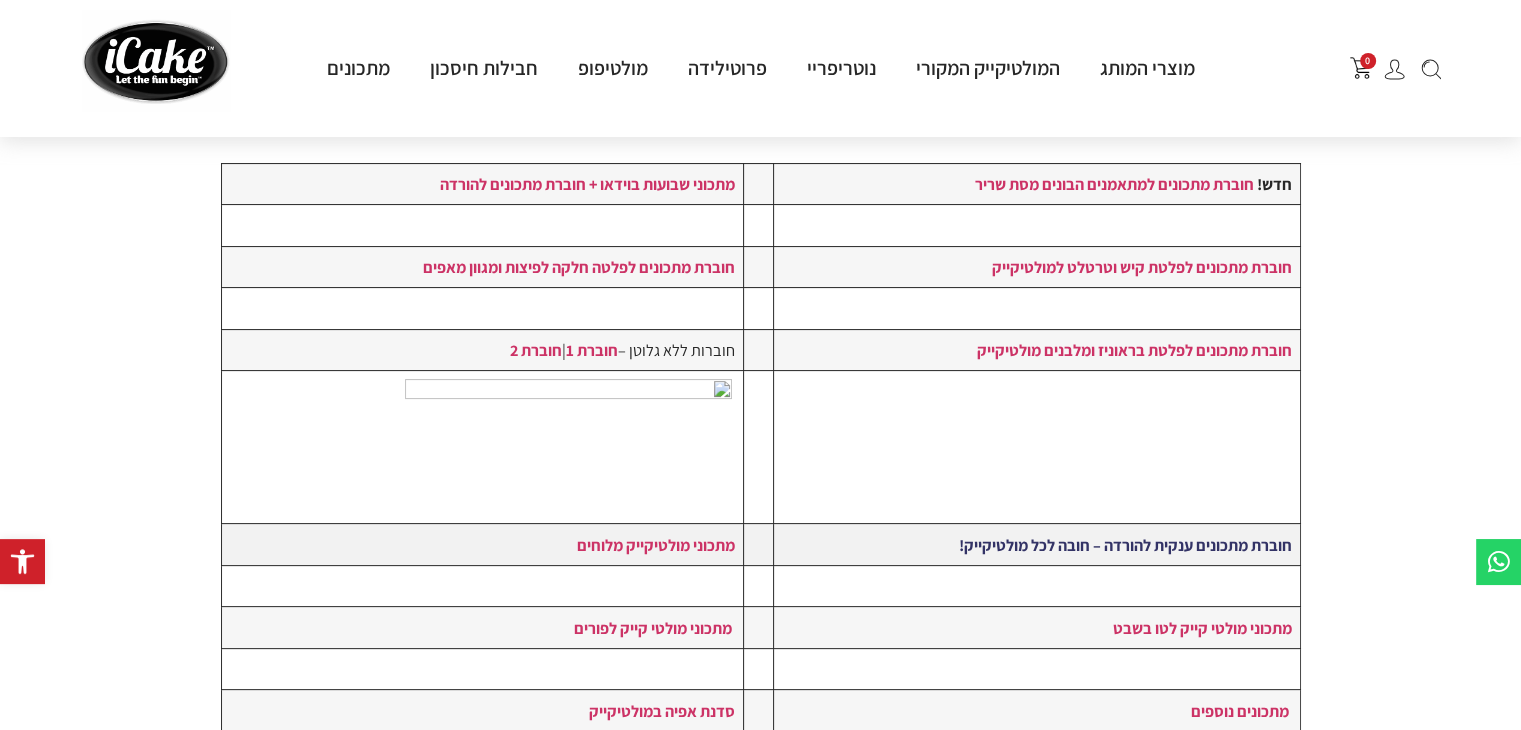 click on "חוברת מתכונים ענקית להורדה – חובה לכל מולטיקייק!" at bounding box center (1124, 545) 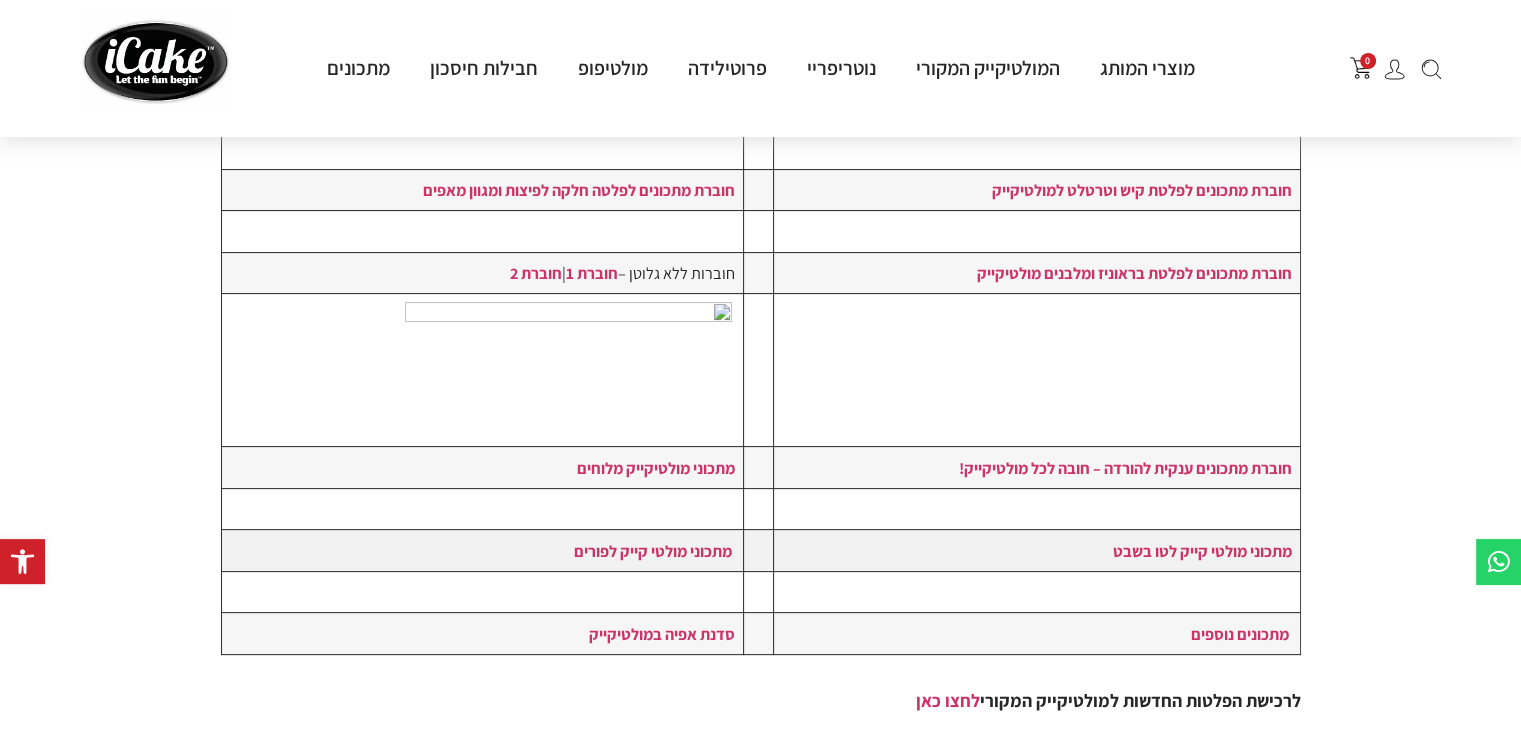 scroll, scrollTop: 431, scrollLeft: 0, axis: vertical 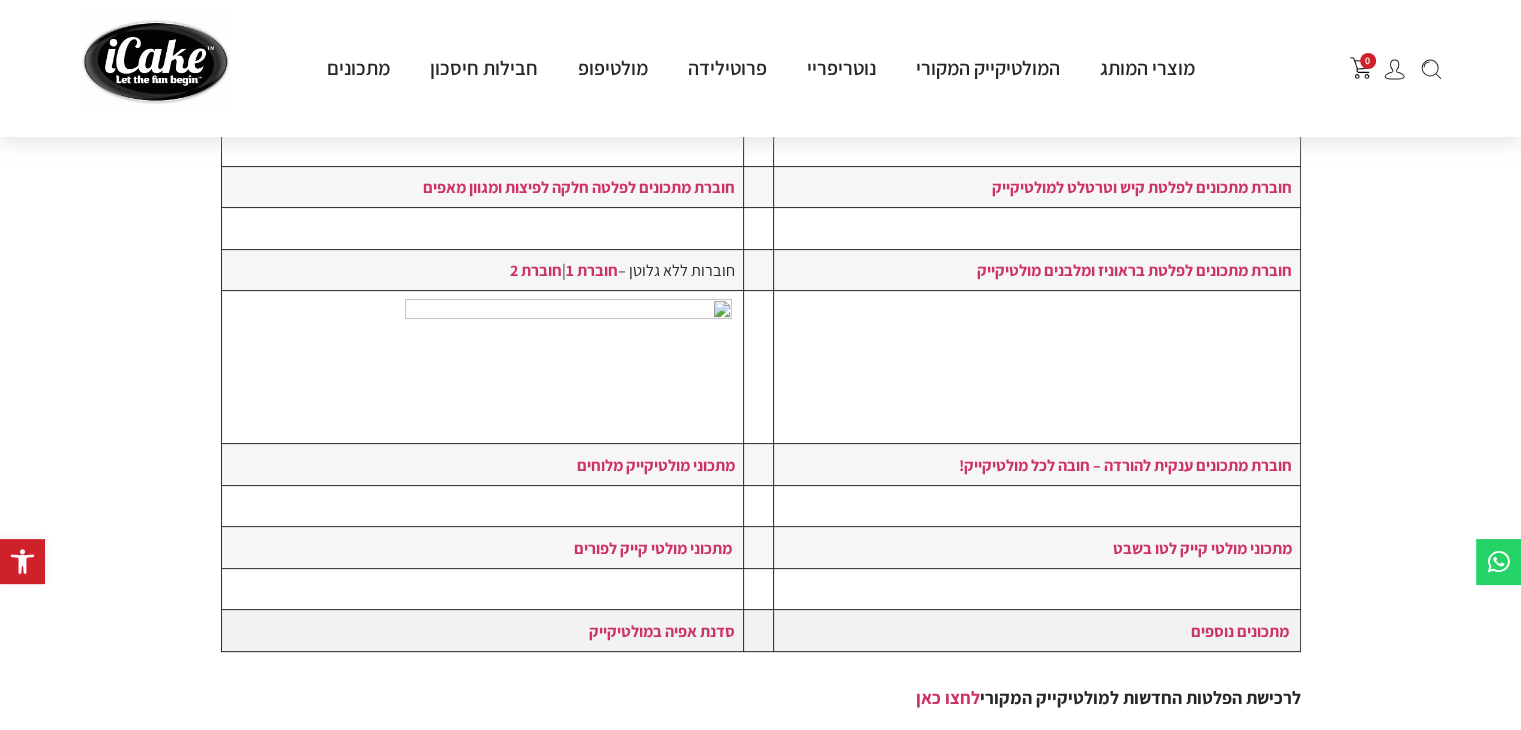 click on "מתכונים נוספים" at bounding box center (1036, 630) 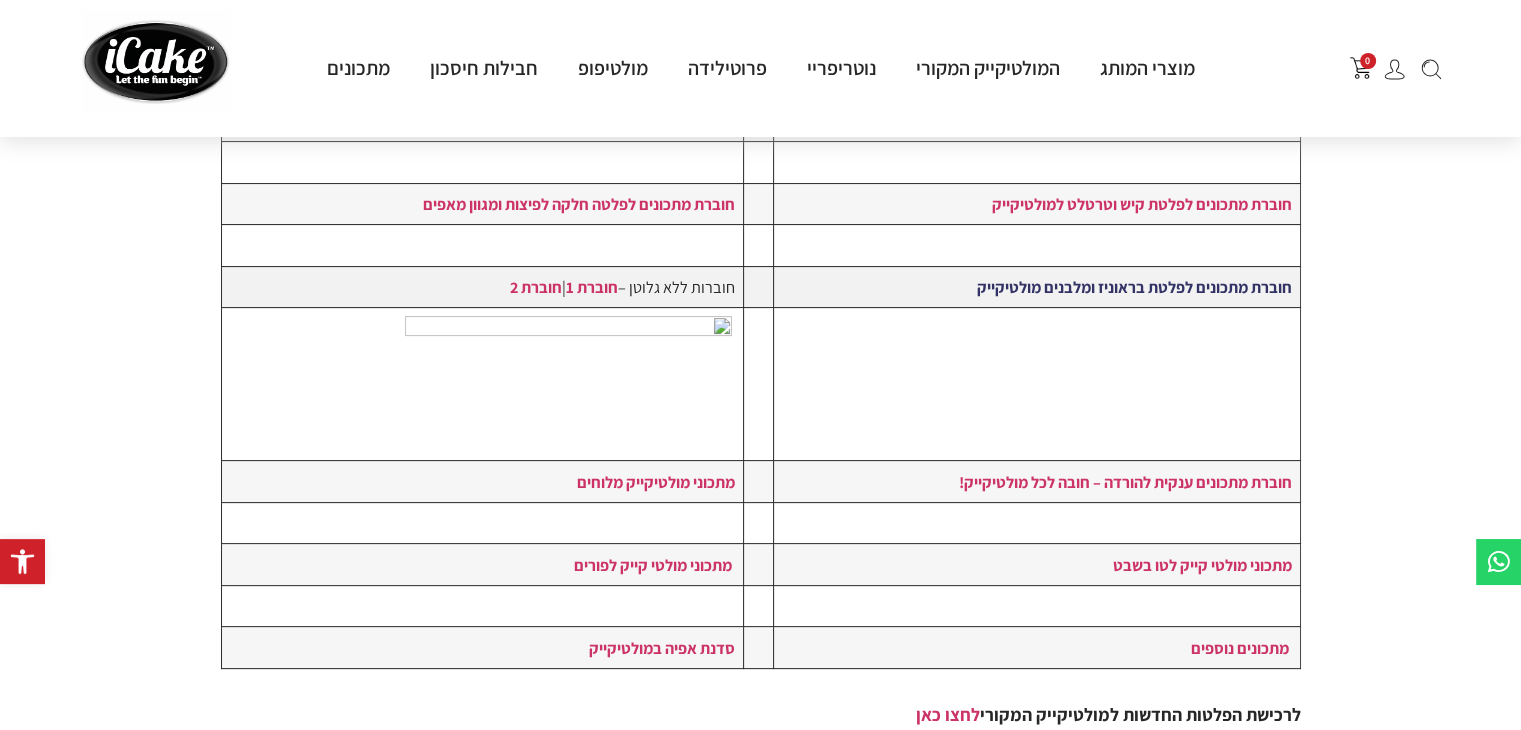 scroll, scrollTop: 431, scrollLeft: 0, axis: vertical 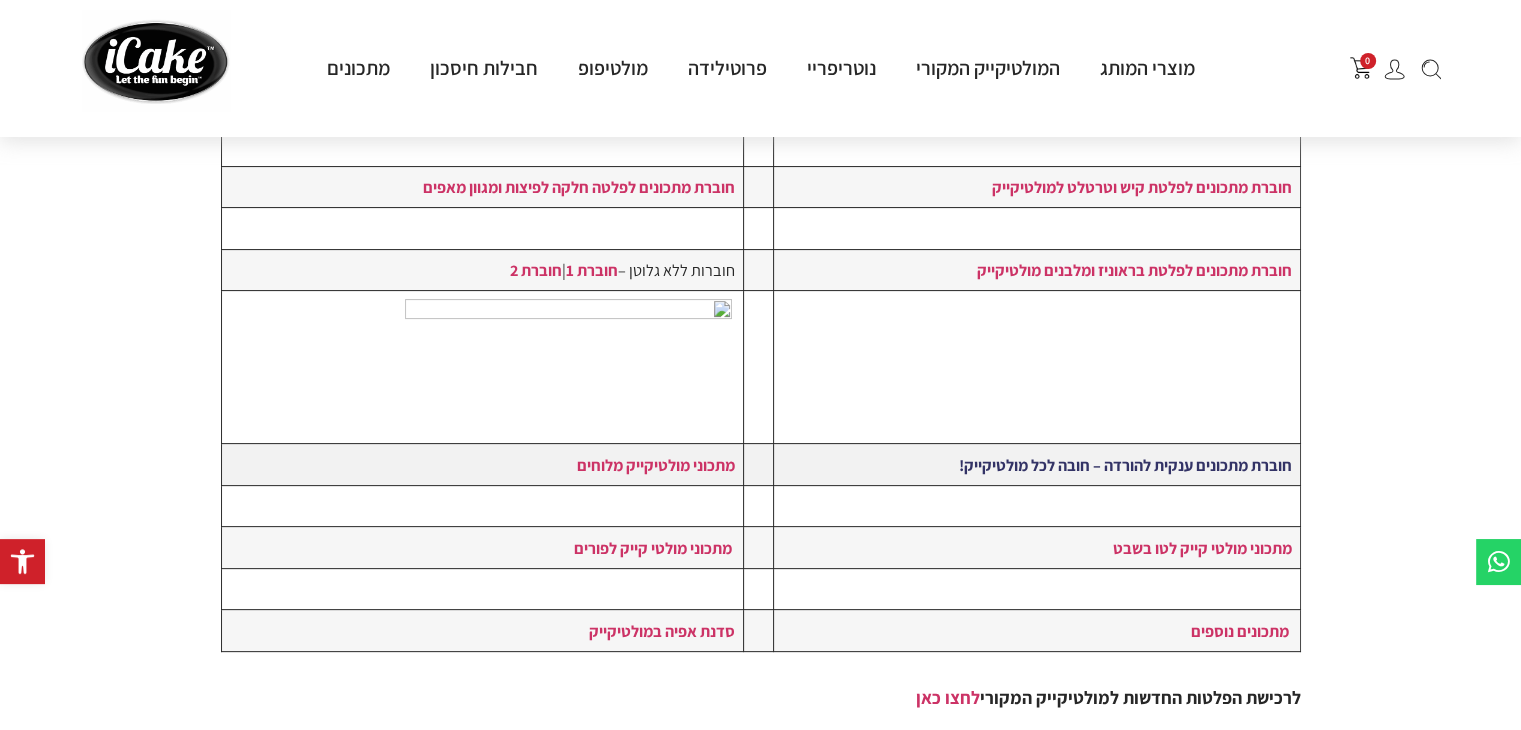 click on "חוברת מתכונים ענקית להורדה – חובה לכל מולטיקייק!" at bounding box center [1124, 465] 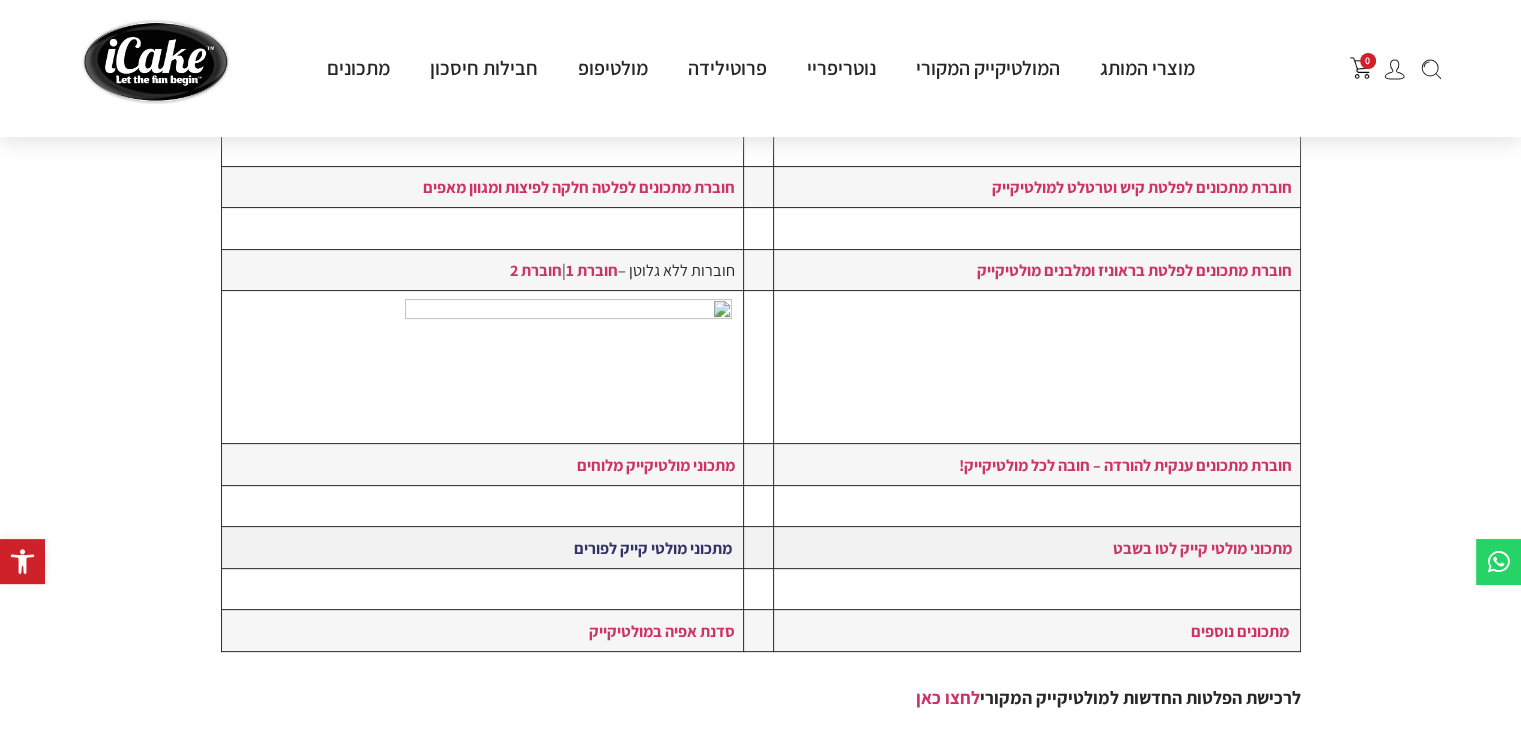 click on "מתכוני מולטי קייק לפורים" at bounding box center (653, 548) 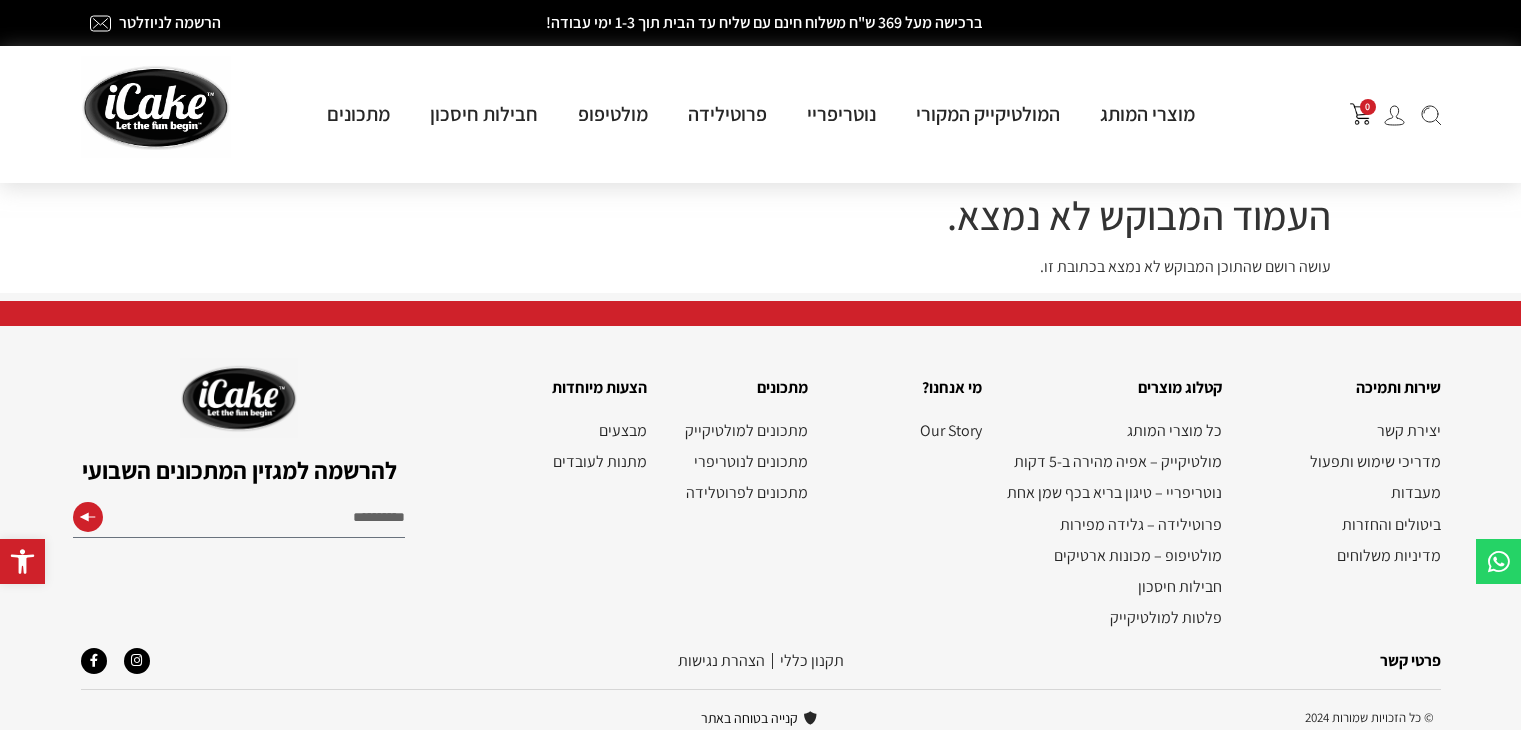 scroll, scrollTop: 0, scrollLeft: 0, axis: both 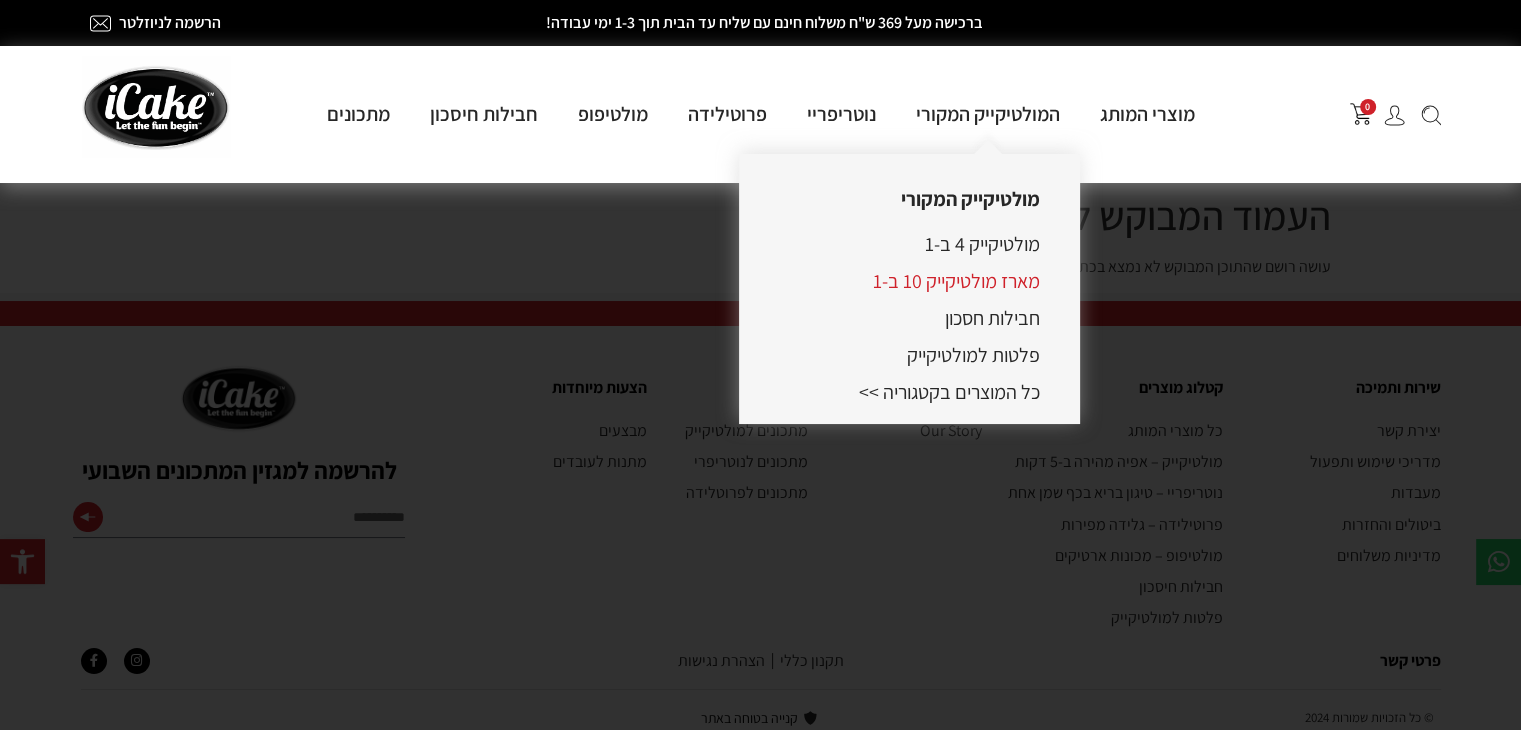 click on "מארז מולטיקייק 10 ב-1" at bounding box center (956, 281) 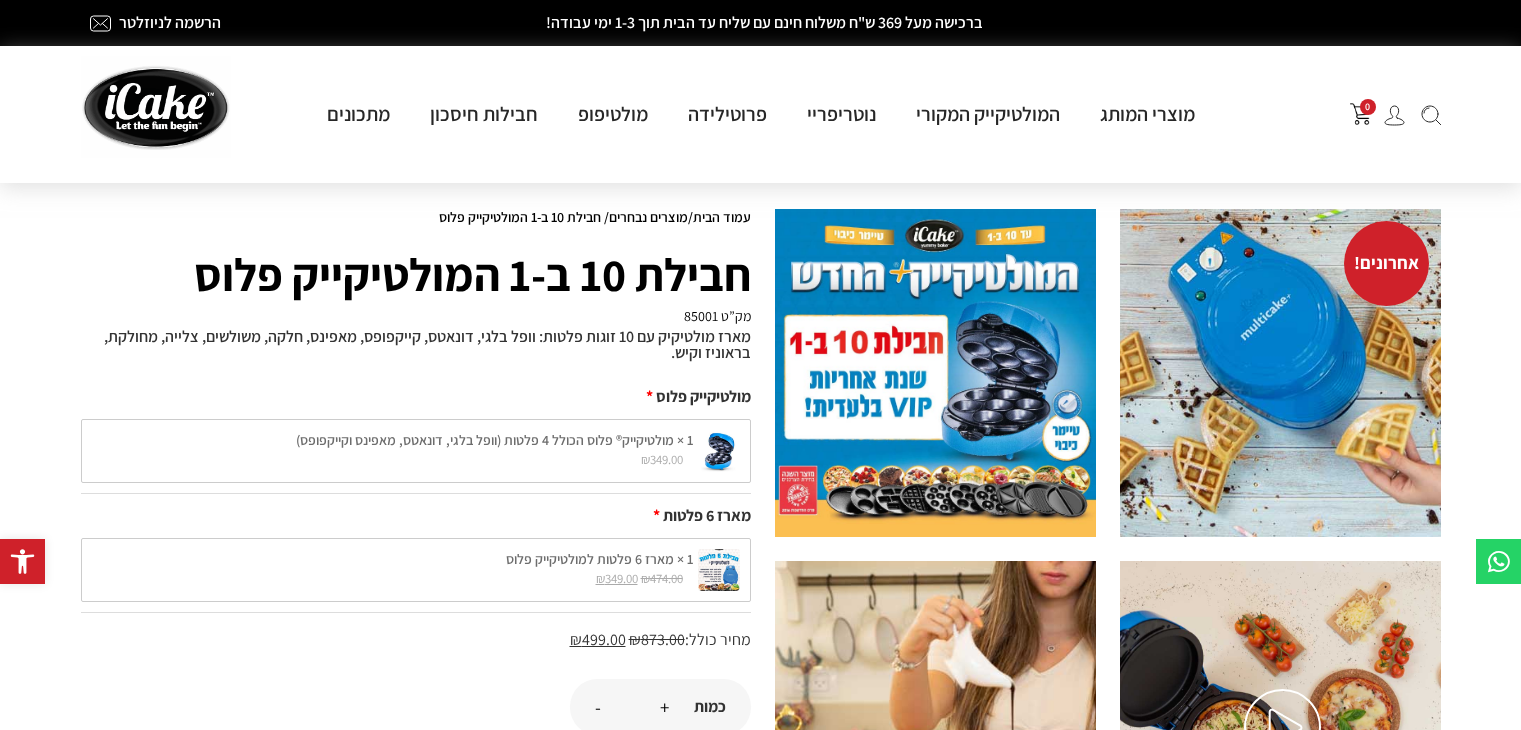 scroll, scrollTop: 0, scrollLeft: 0, axis: both 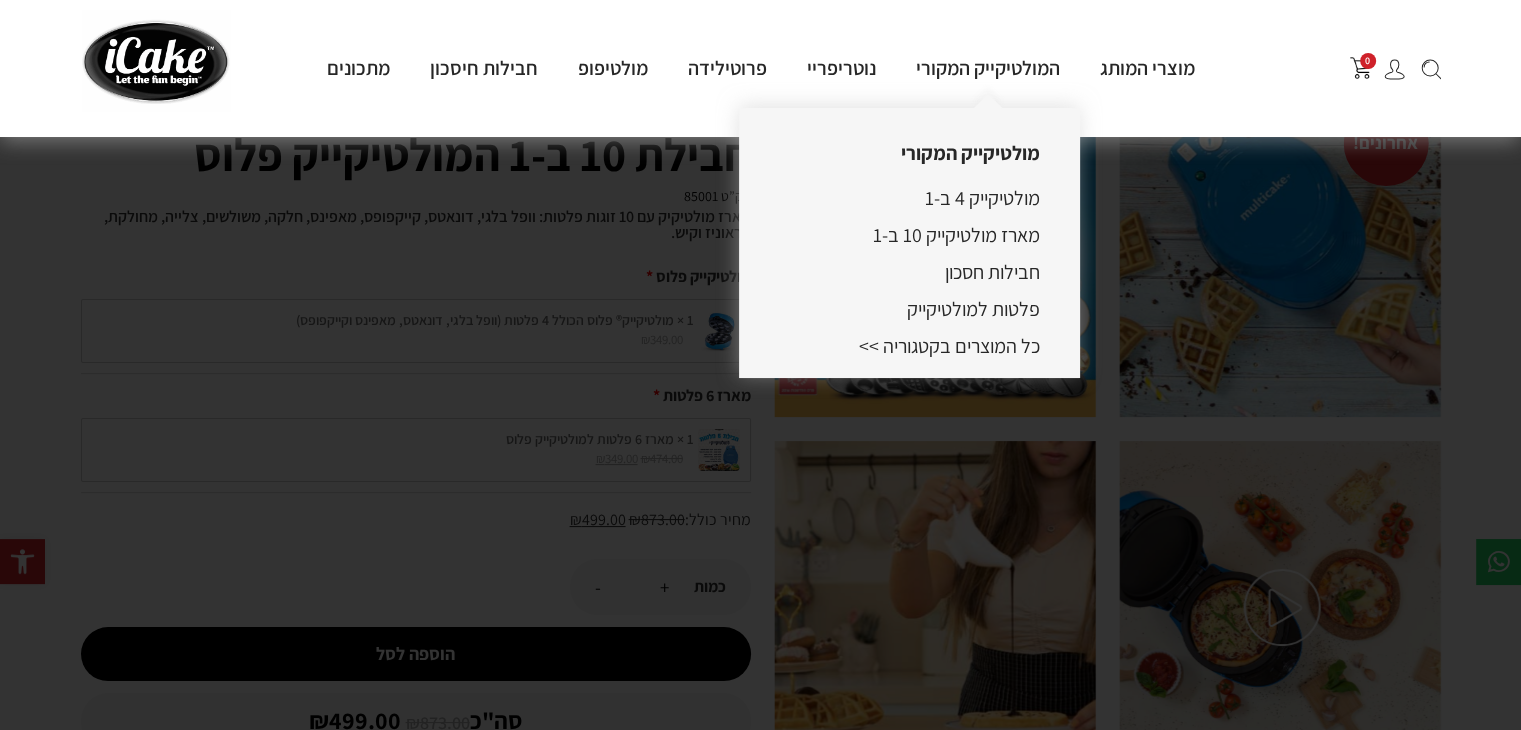 click on "מולטיקייק 4 ב-1 מארז מולטיקייק 10 ב-1 חבילות חסכון פלטות למולטיקייק כל המוצרים בקטגוריה >>" at bounding box center [949, 264] 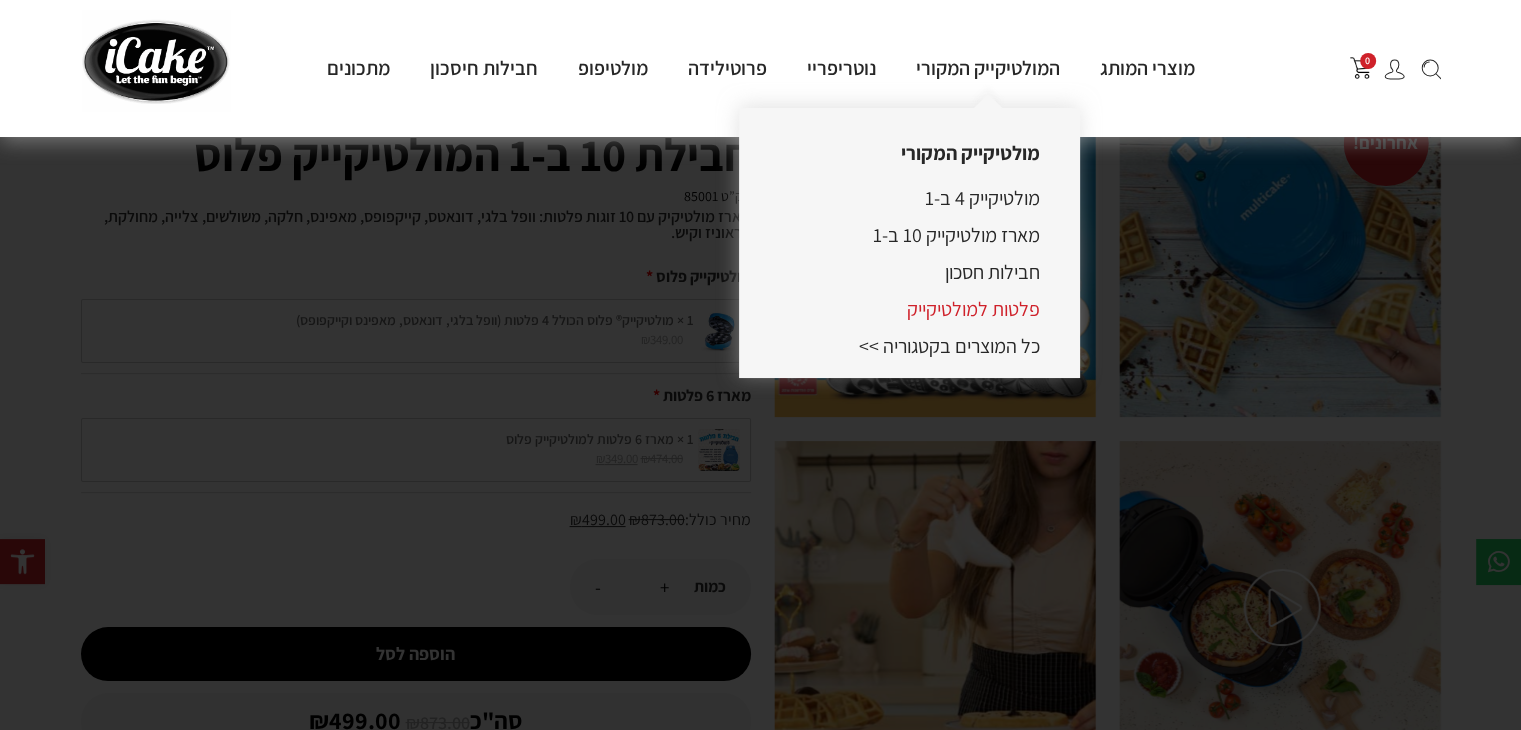 click on "פלטות למולטיקייק" at bounding box center (973, 309) 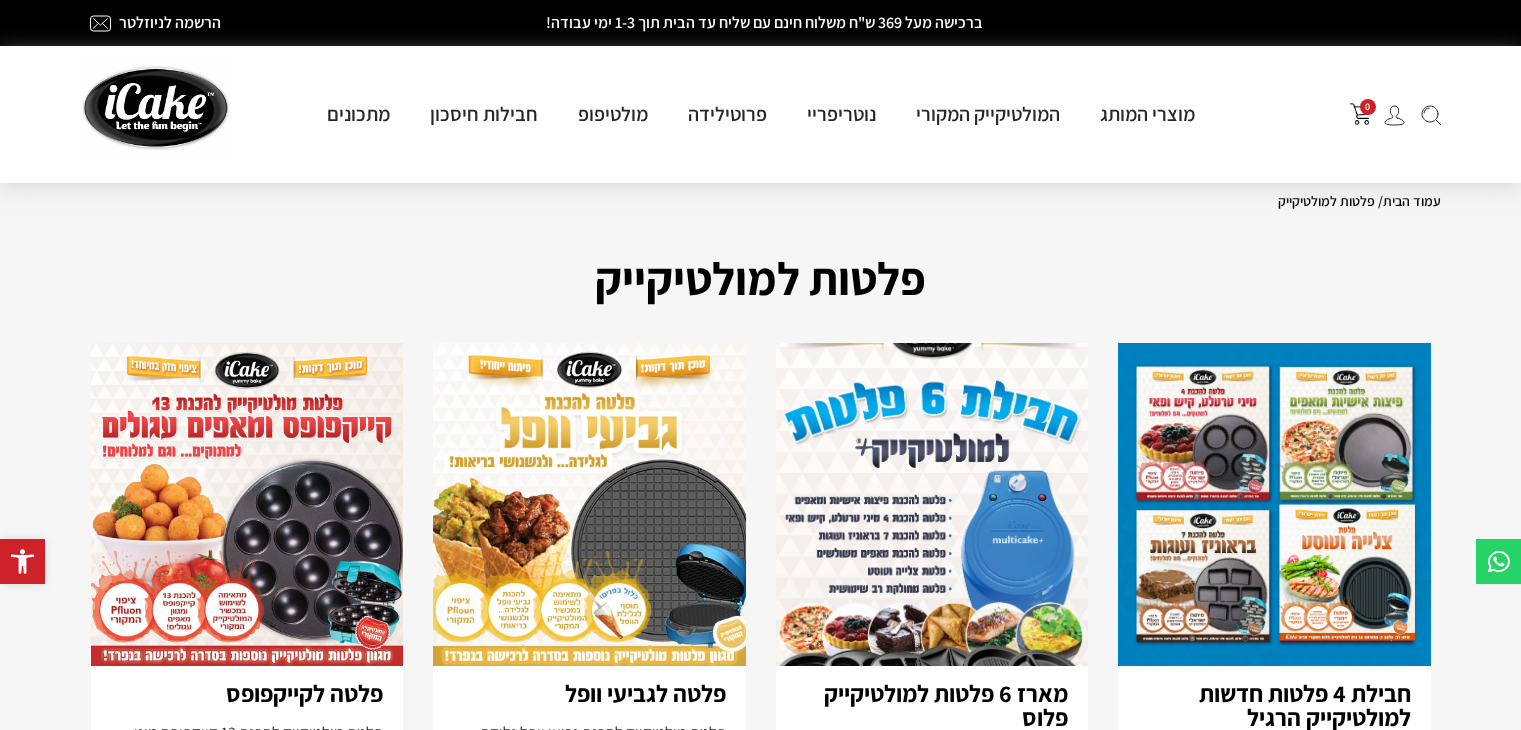 scroll, scrollTop: 0, scrollLeft: 0, axis: both 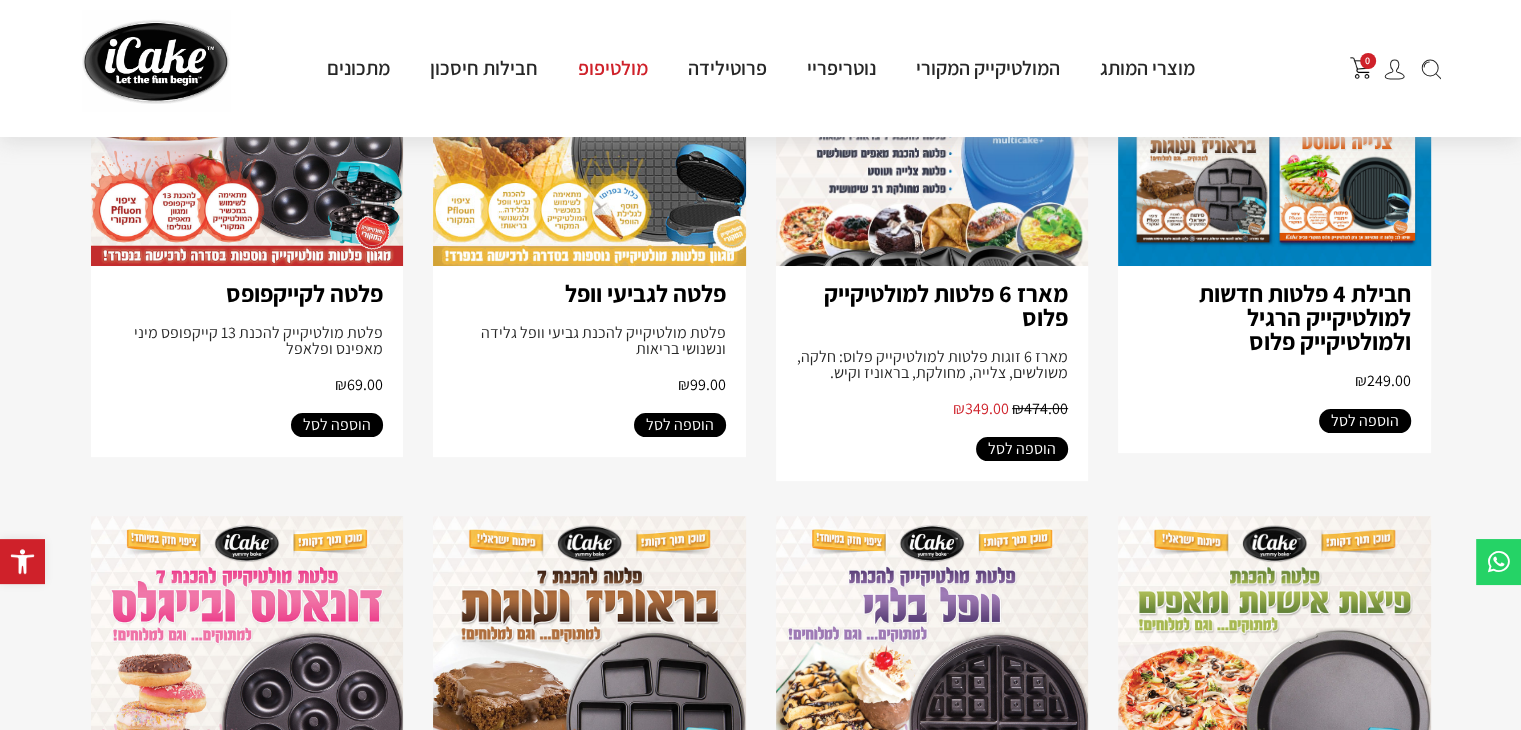 click on "מולטיפופ" at bounding box center (613, 68) 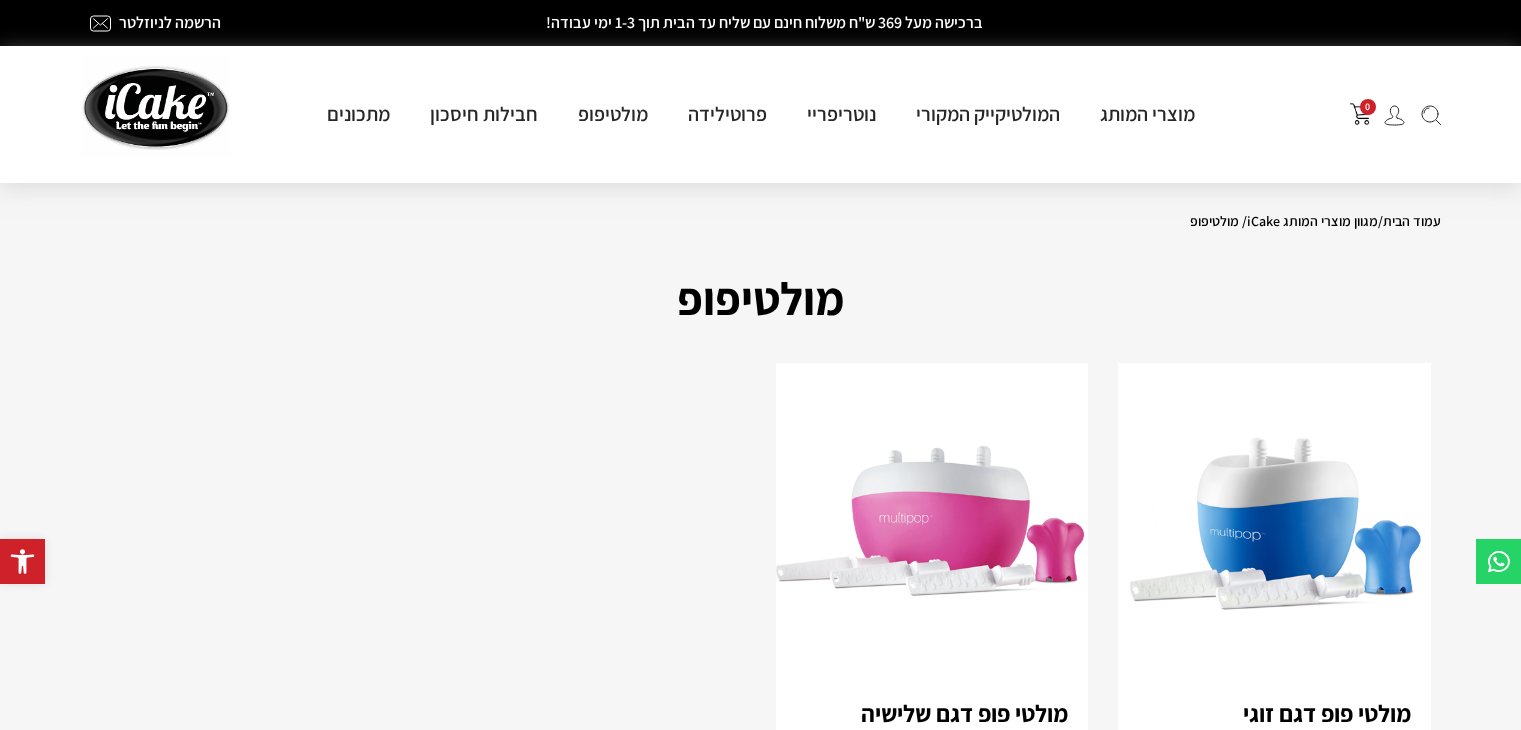 scroll, scrollTop: 0, scrollLeft: 0, axis: both 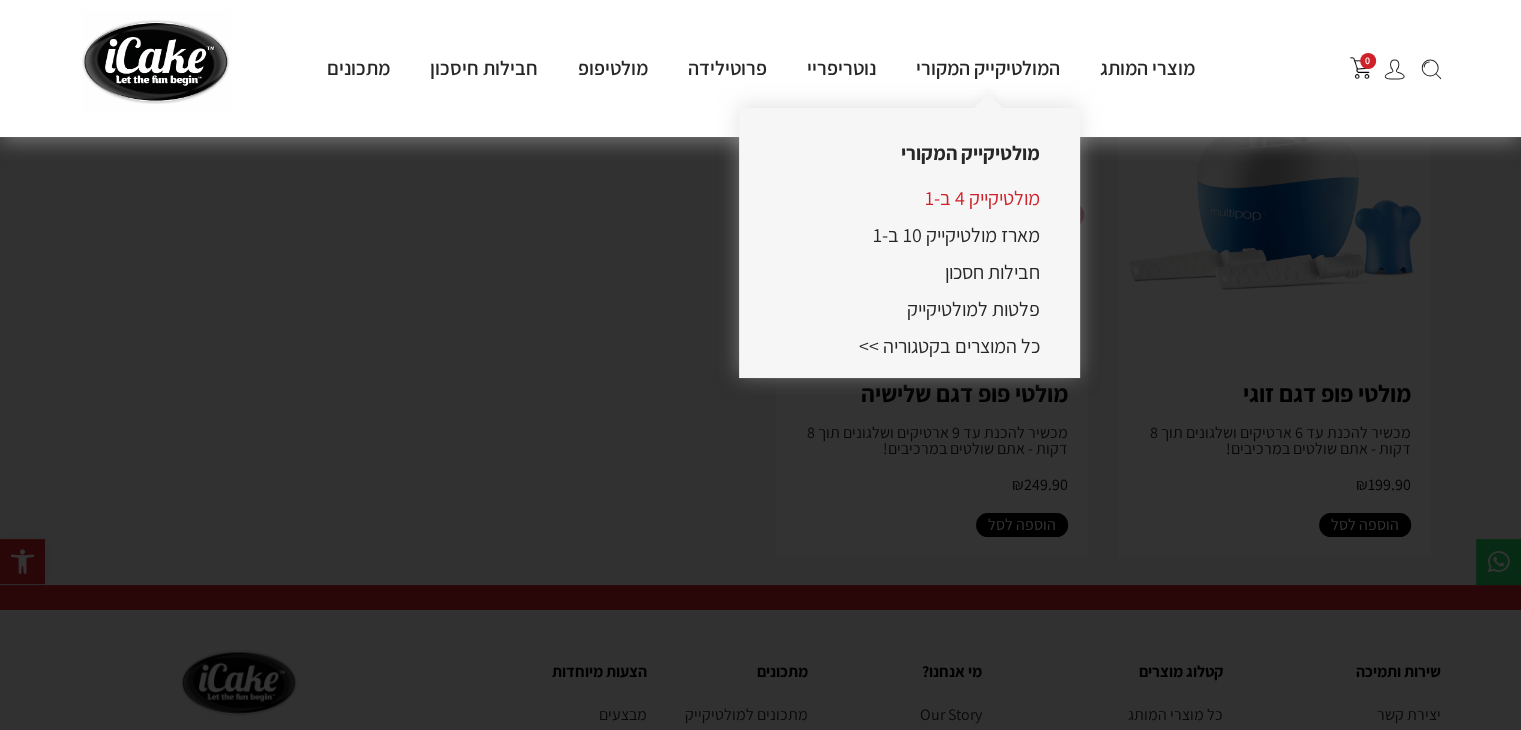 click on "מולטיקייק 4 ב-1" at bounding box center [982, 198] 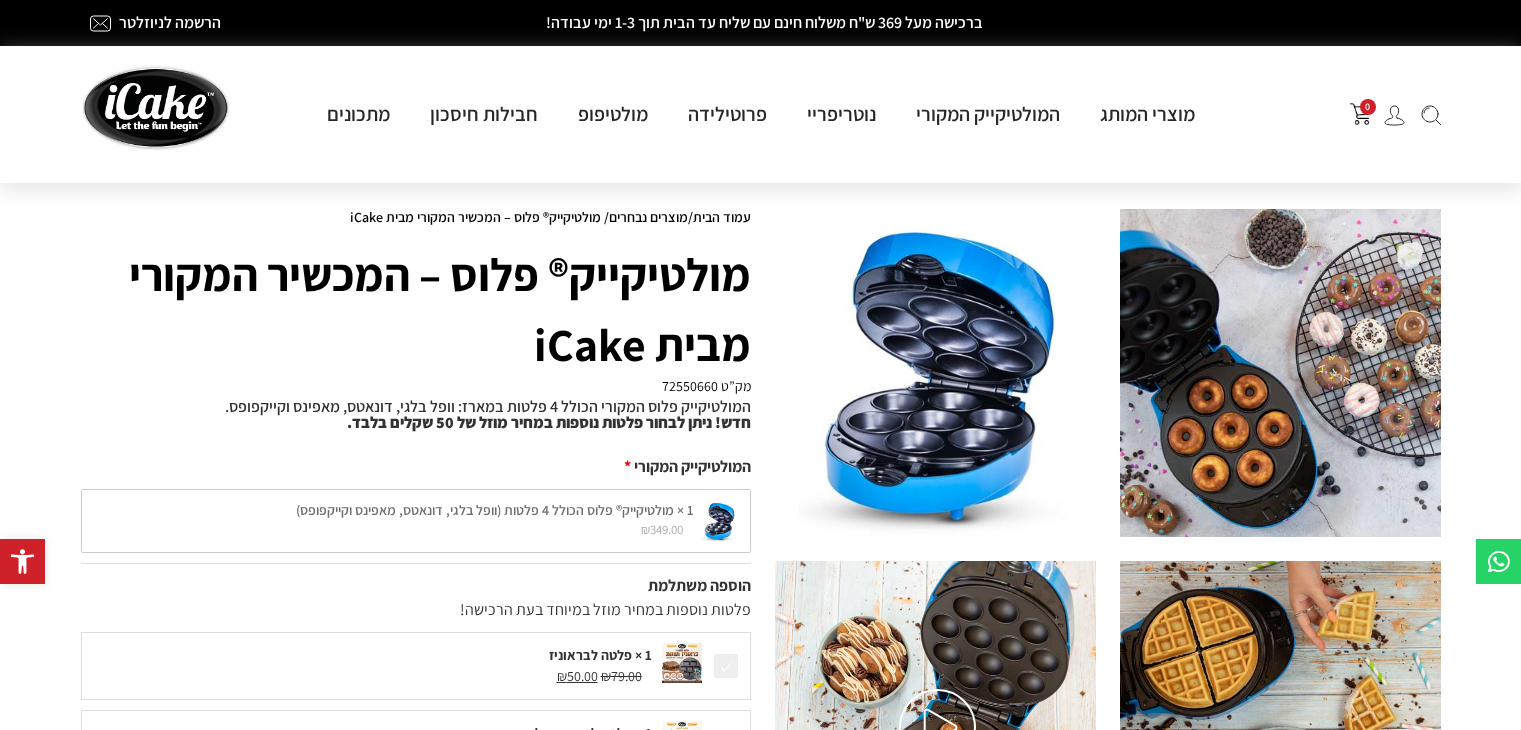 scroll, scrollTop: 0, scrollLeft: 0, axis: both 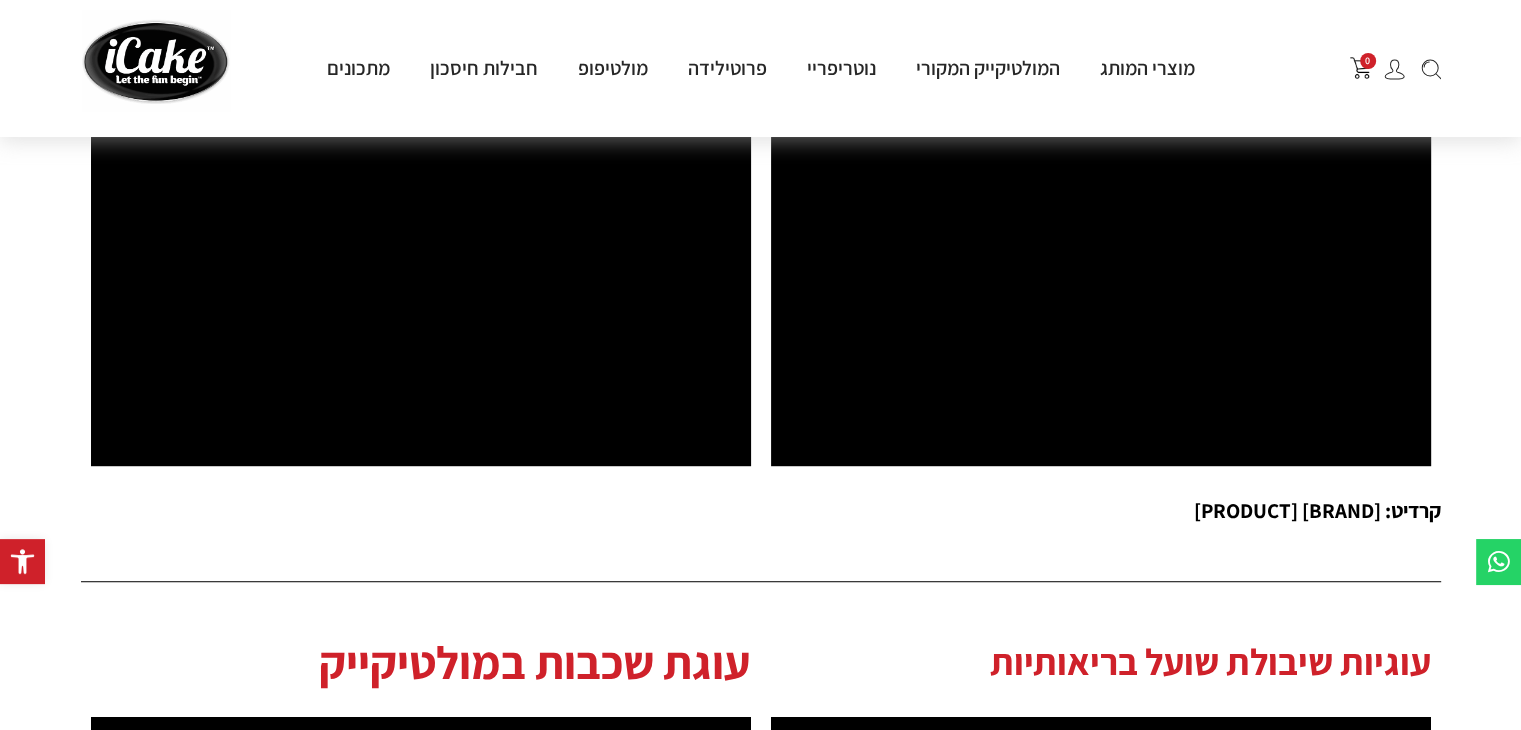 drag, startPoint x: 1534, startPoint y: 284, endPoint x: 1500, endPoint y: 197, distance: 93.40771 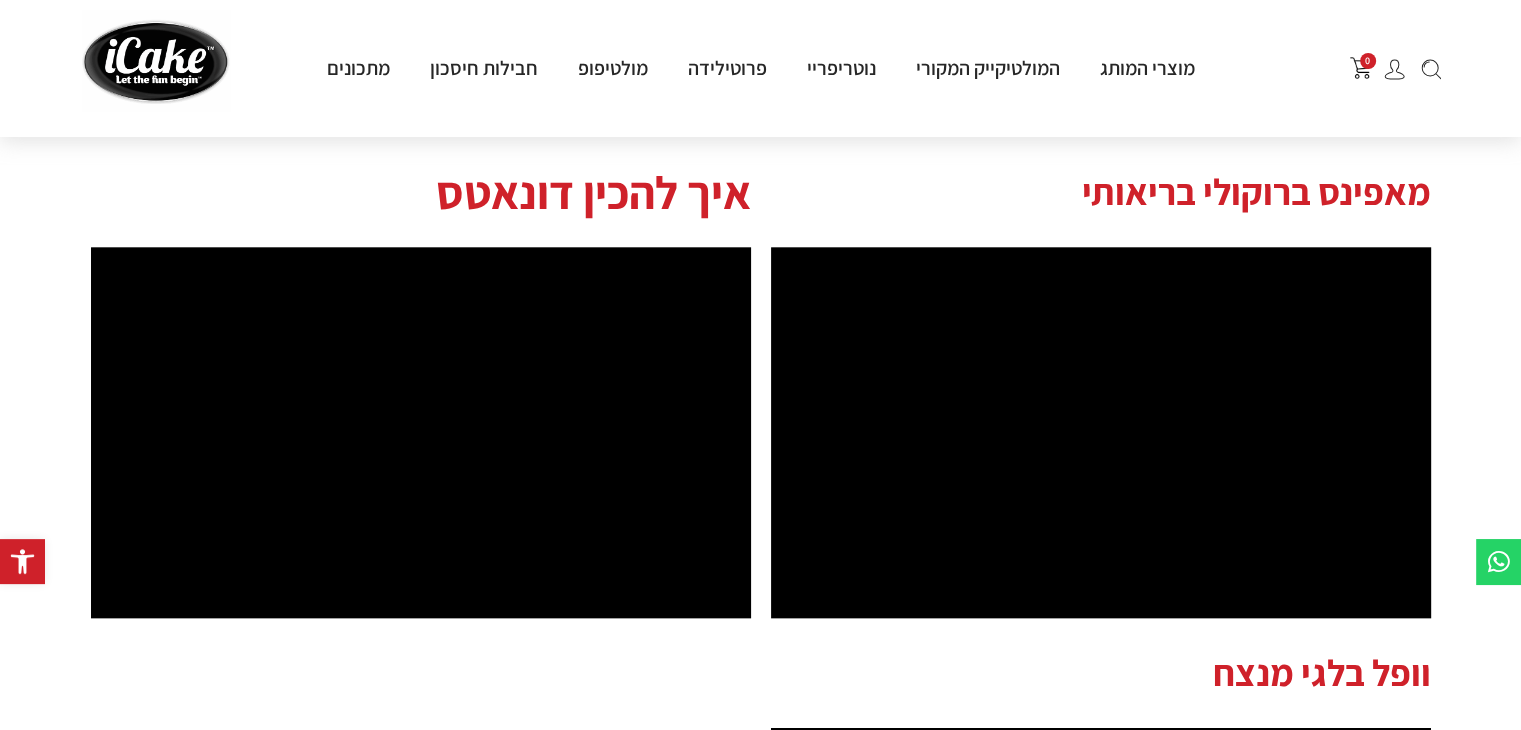 scroll, scrollTop: 2098, scrollLeft: 0, axis: vertical 